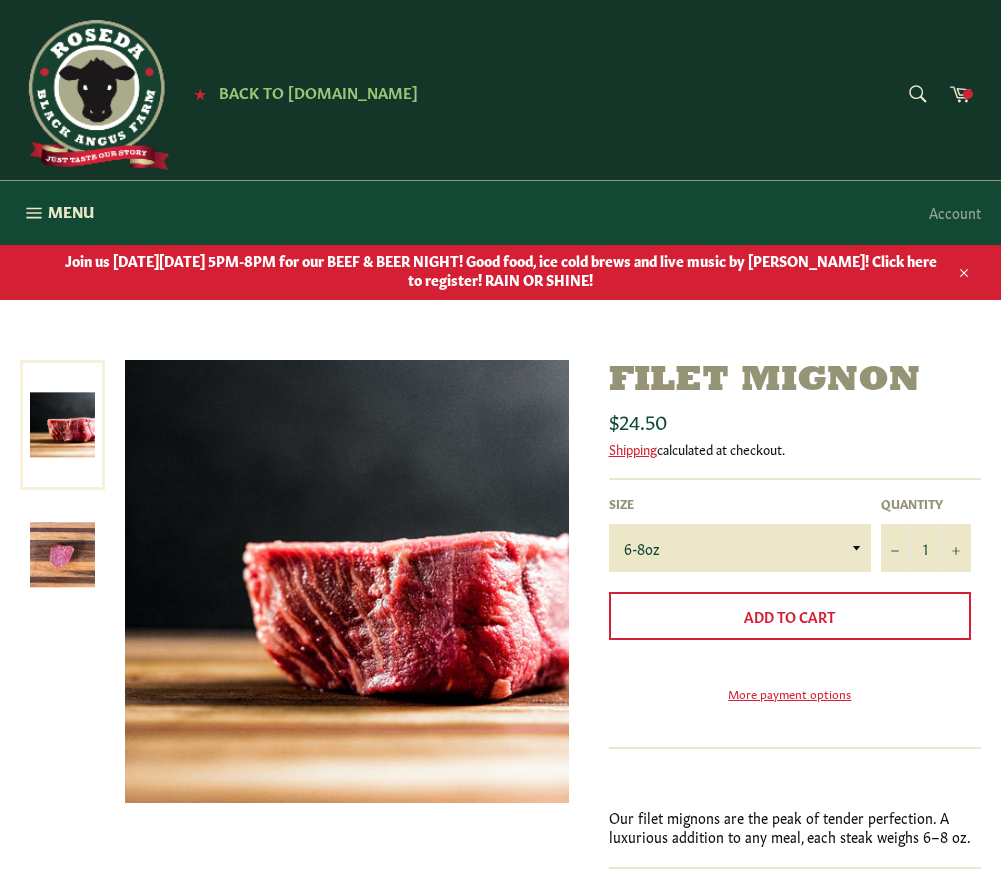 scroll, scrollTop: 0, scrollLeft: 0, axis: both 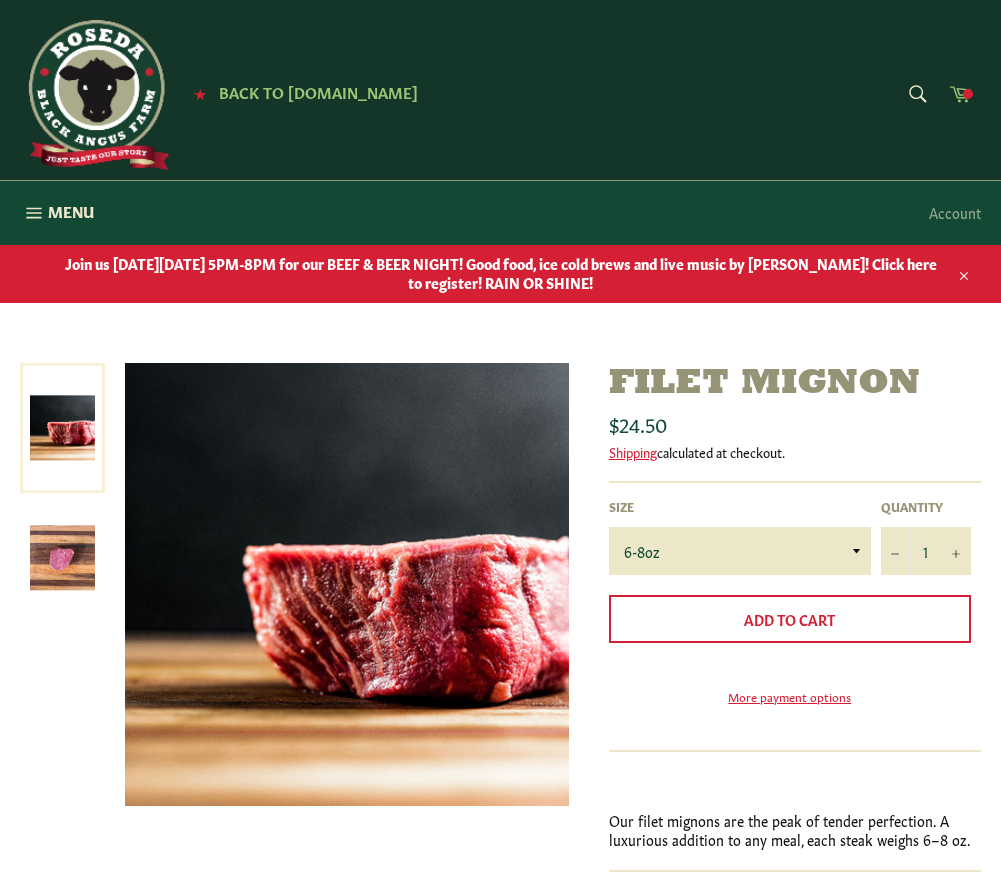 click 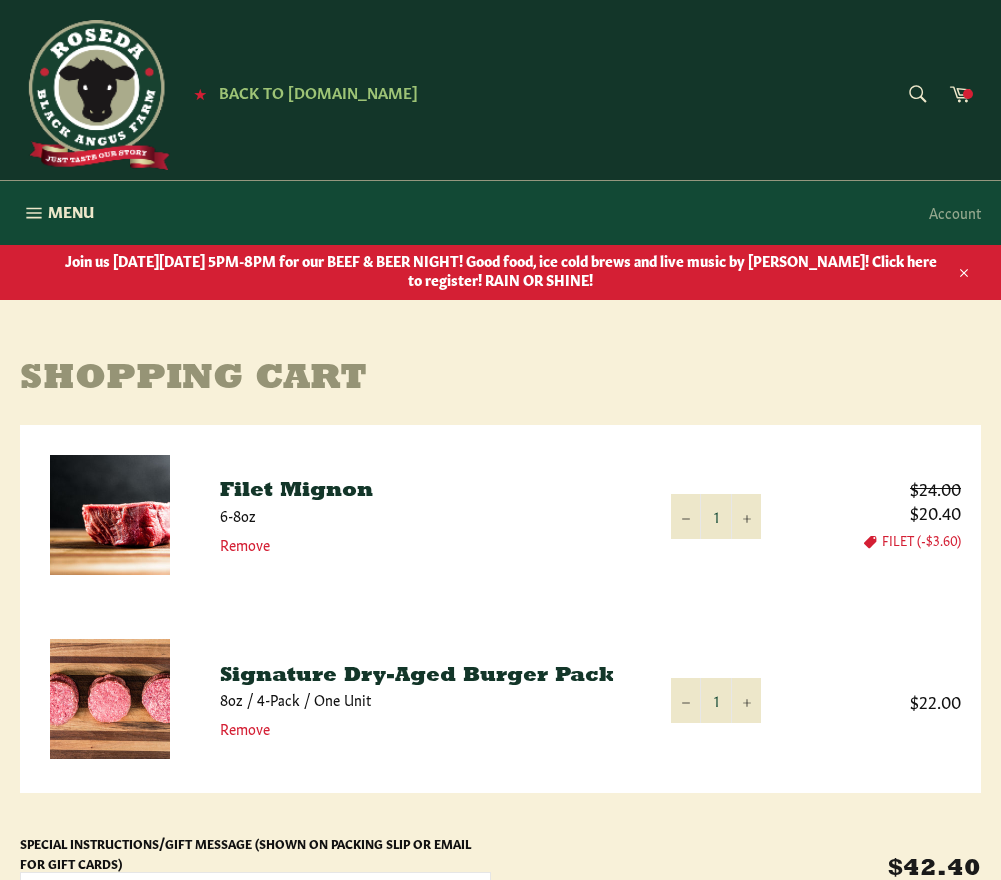 scroll, scrollTop: 0, scrollLeft: 0, axis: both 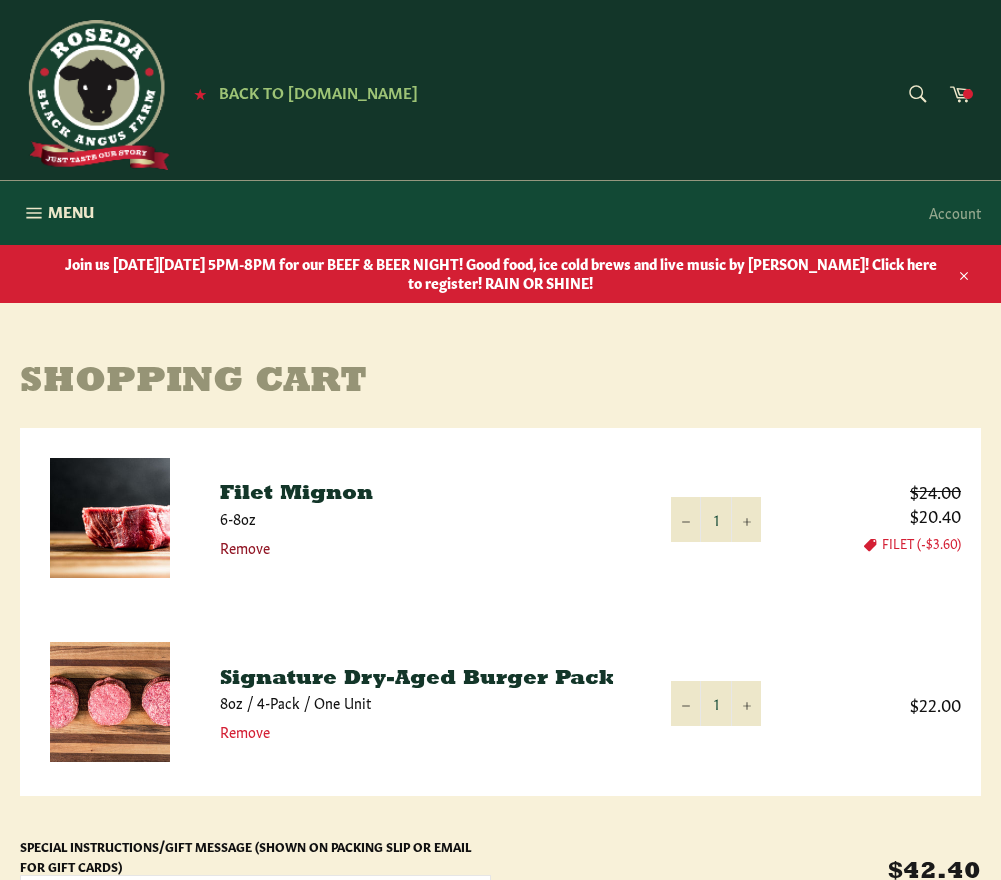 click on "Remove" at bounding box center (245, 547) 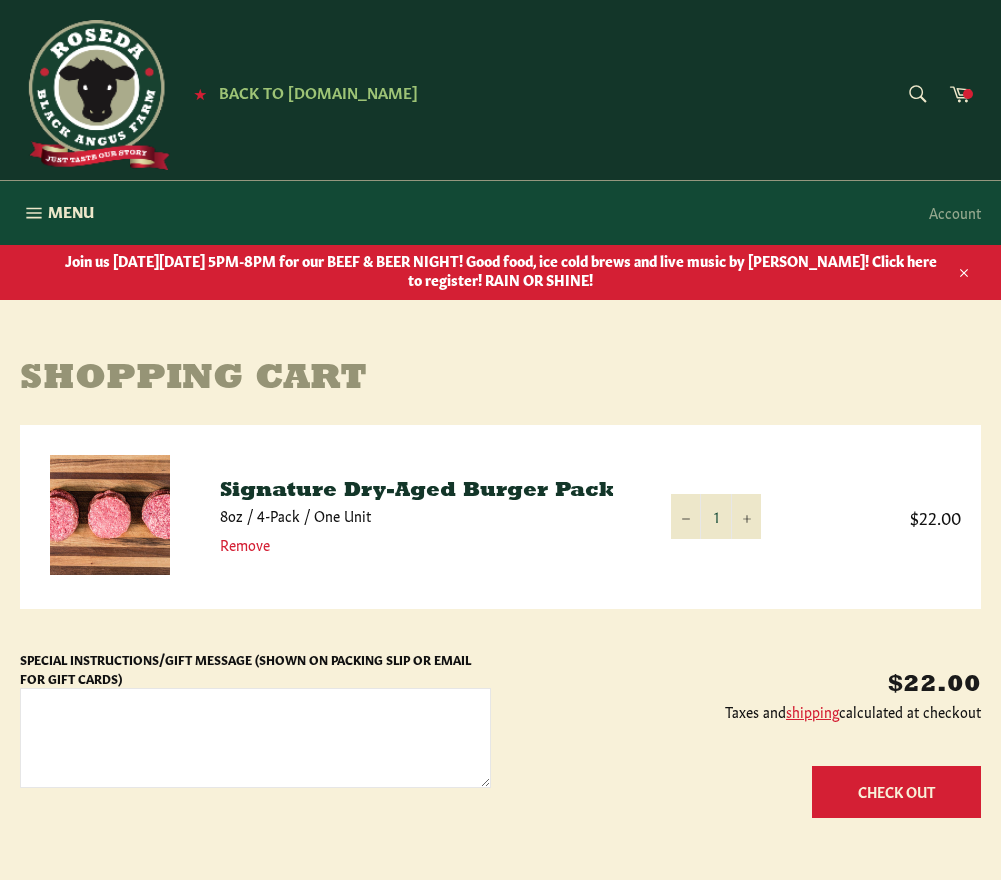 scroll, scrollTop: 0, scrollLeft: 0, axis: both 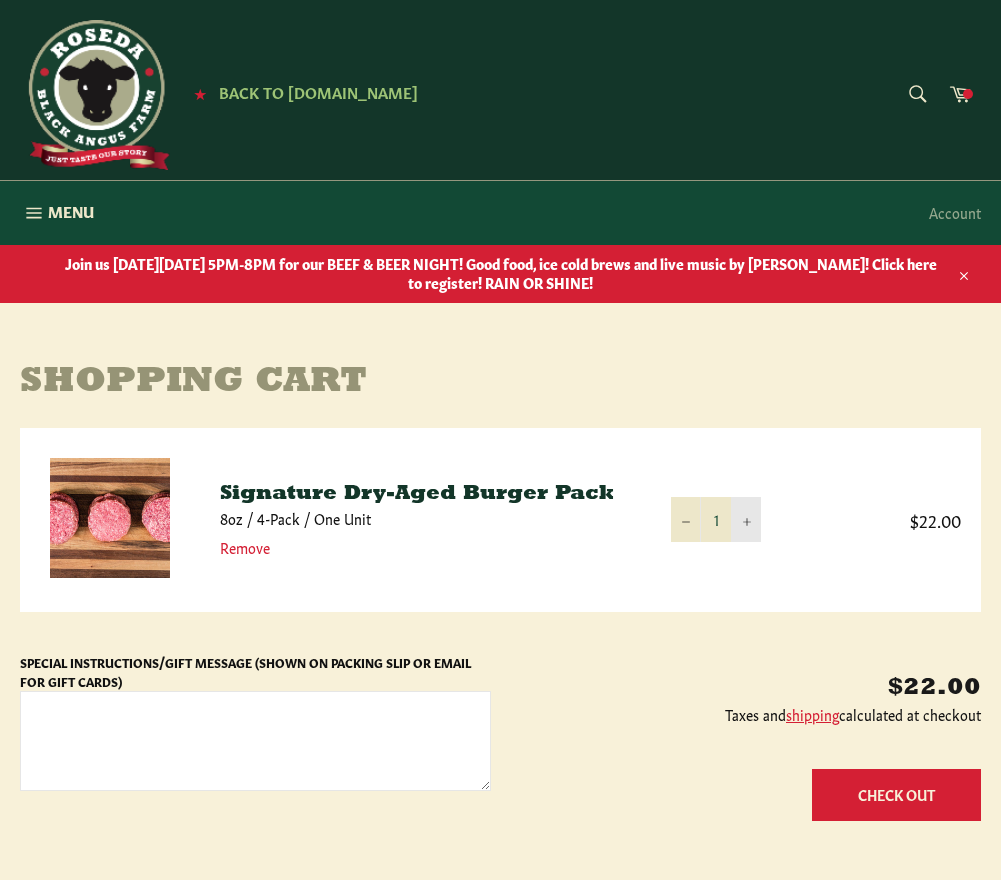 click 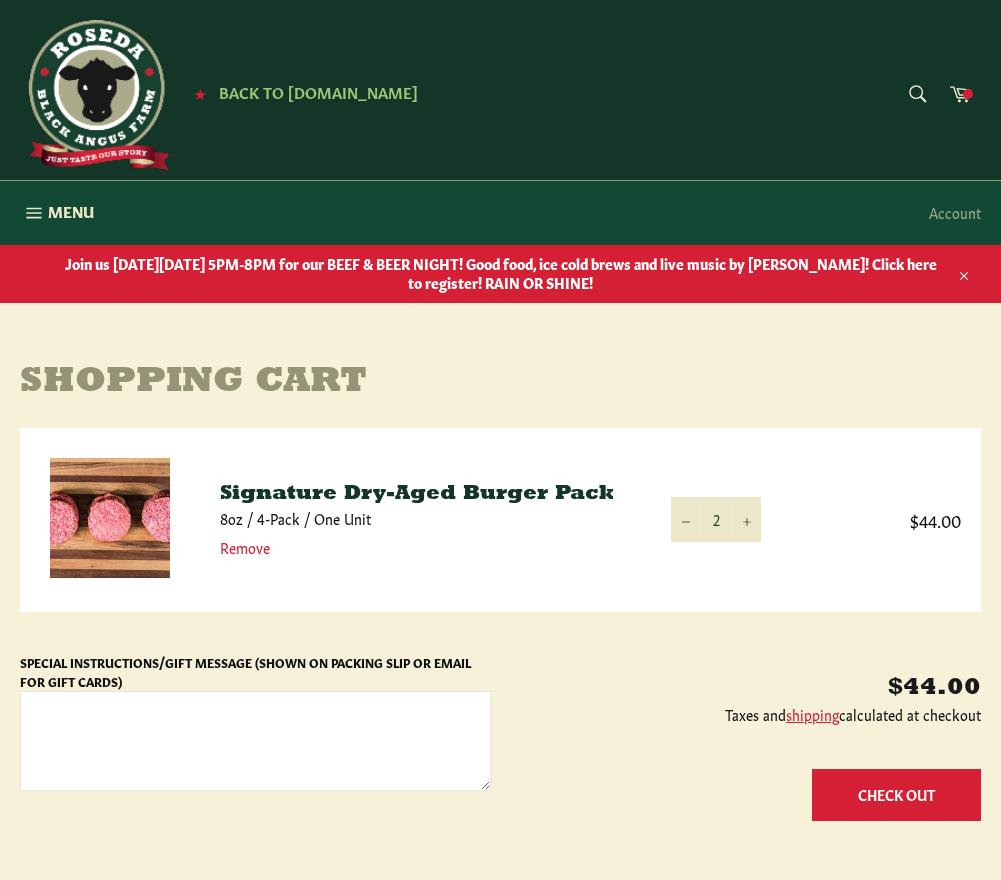 click on "Check Out" at bounding box center (896, 794) 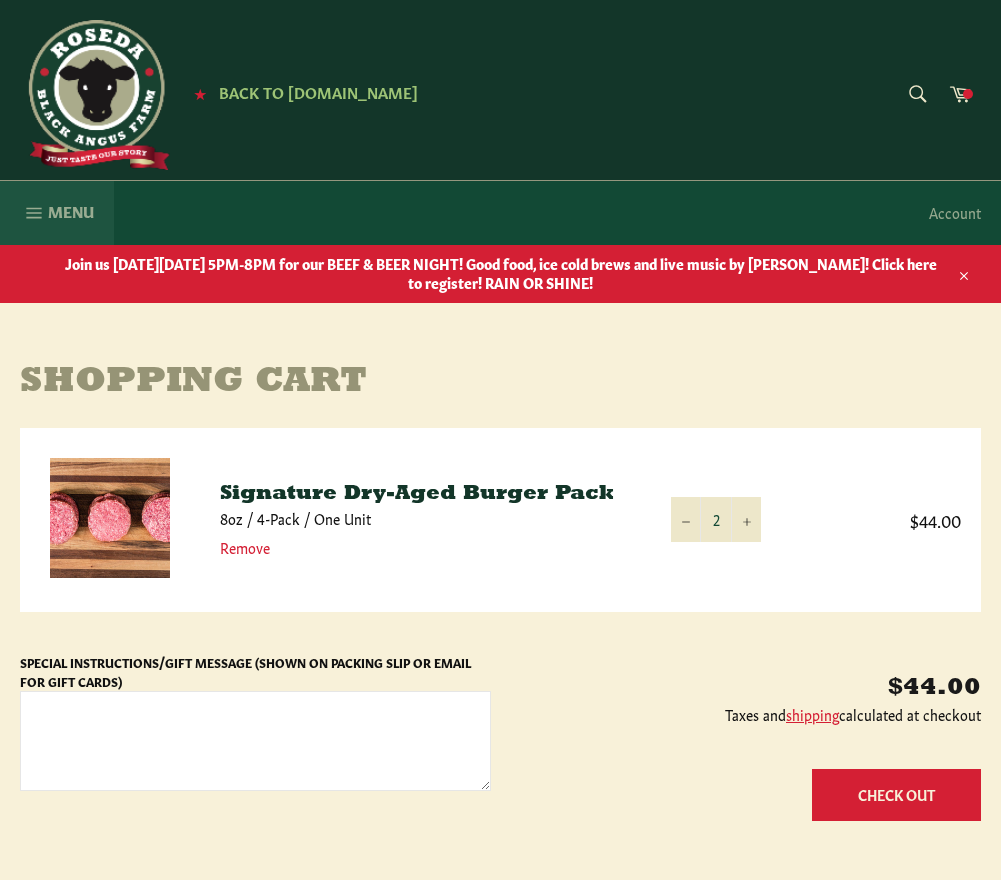 click 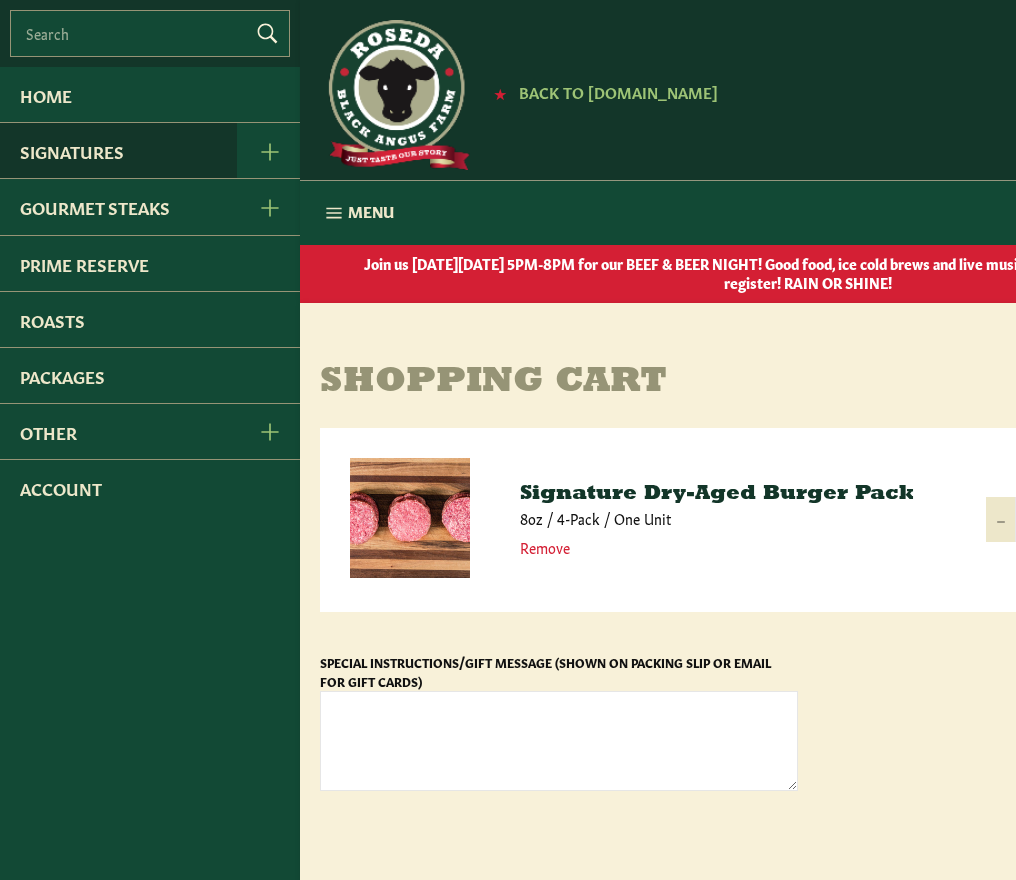 click on "Signatures" at bounding box center [118, 150] 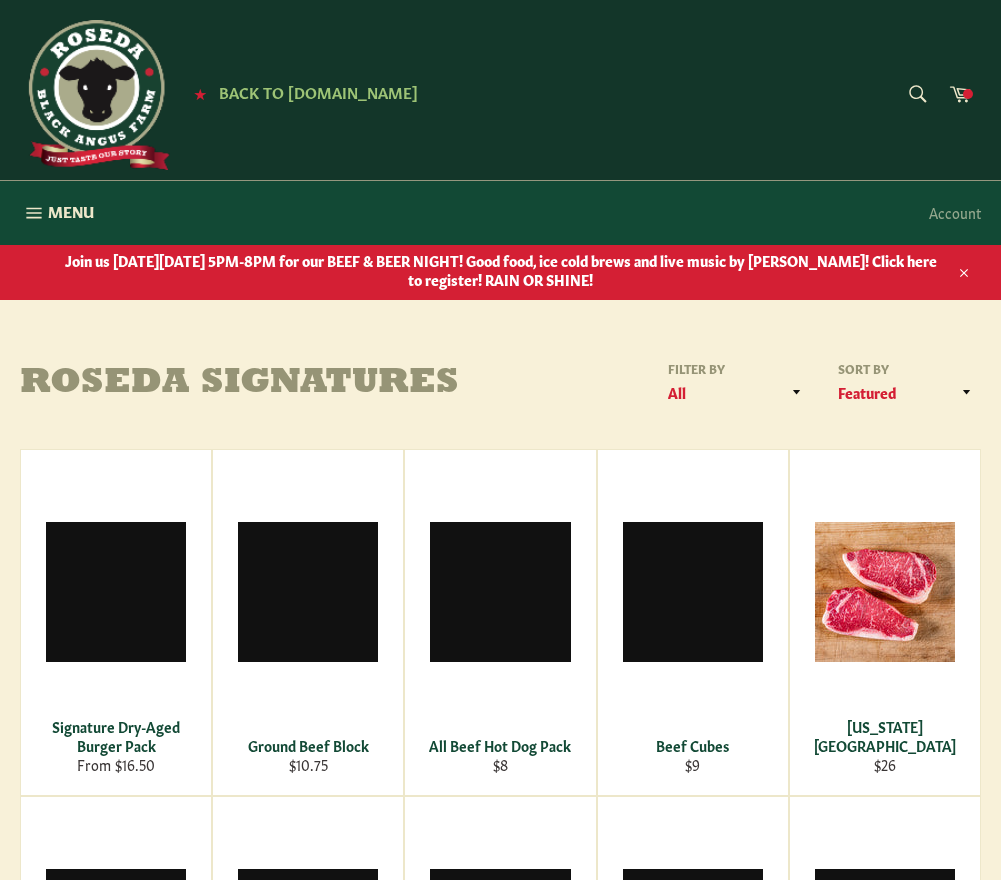 scroll, scrollTop: 0, scrollLeft: 0, axis: both 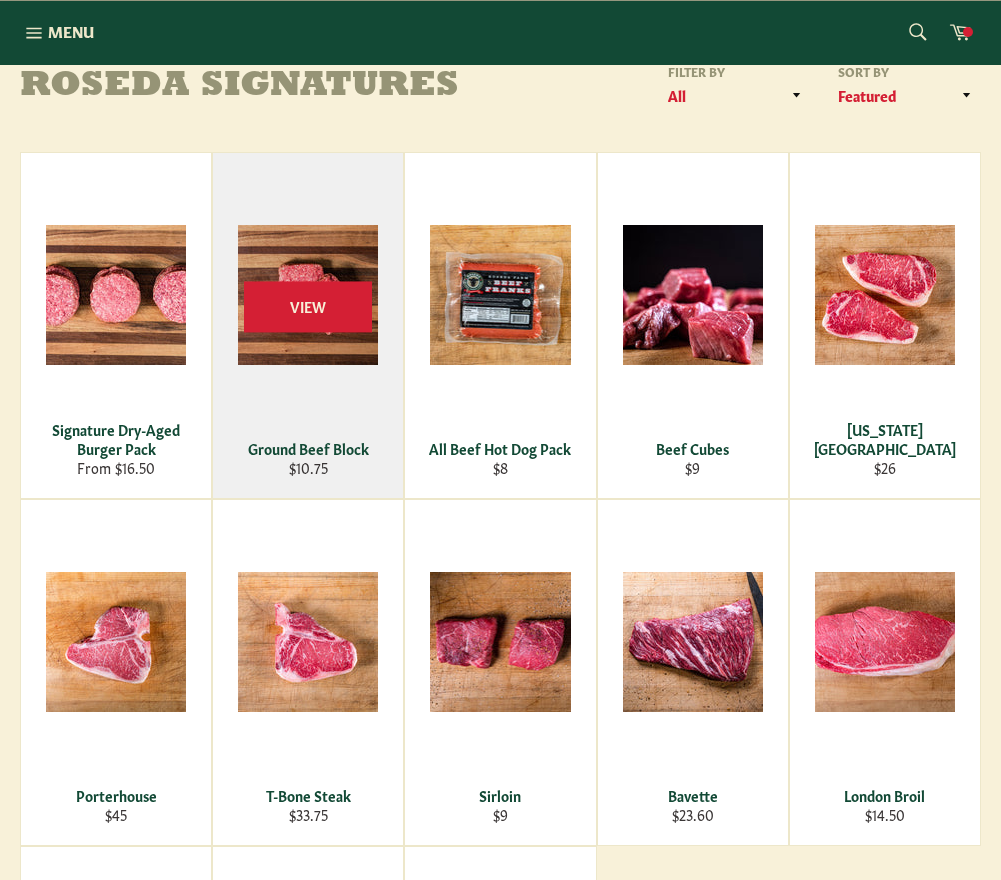click on "Ground Beef Block" at bounding box center (308, 448) 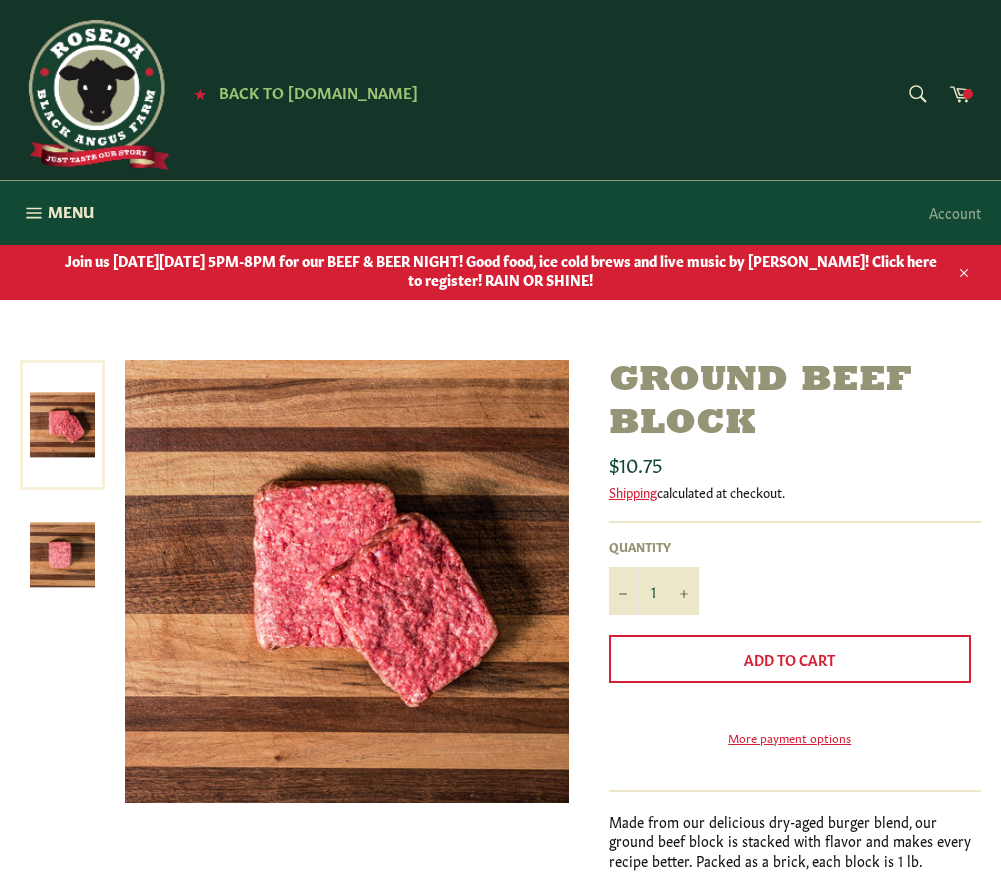 scroll, scrollTop: 0, scrollLeft: 0, axis: both 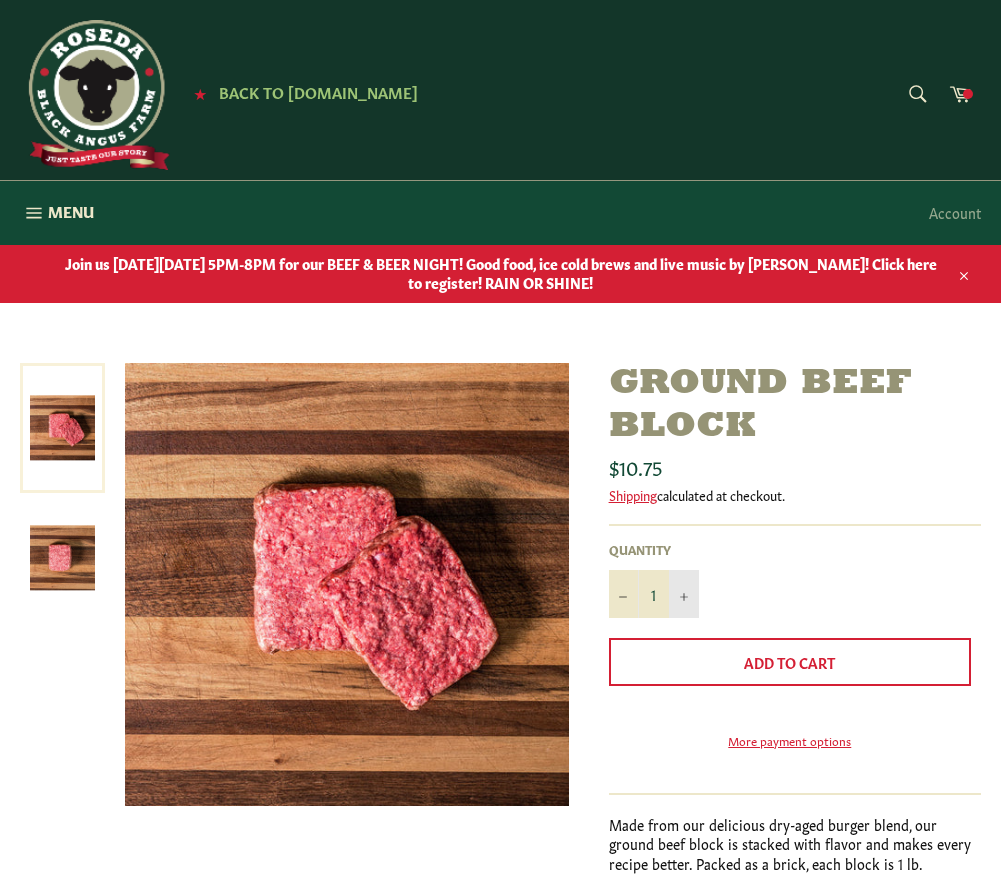 click 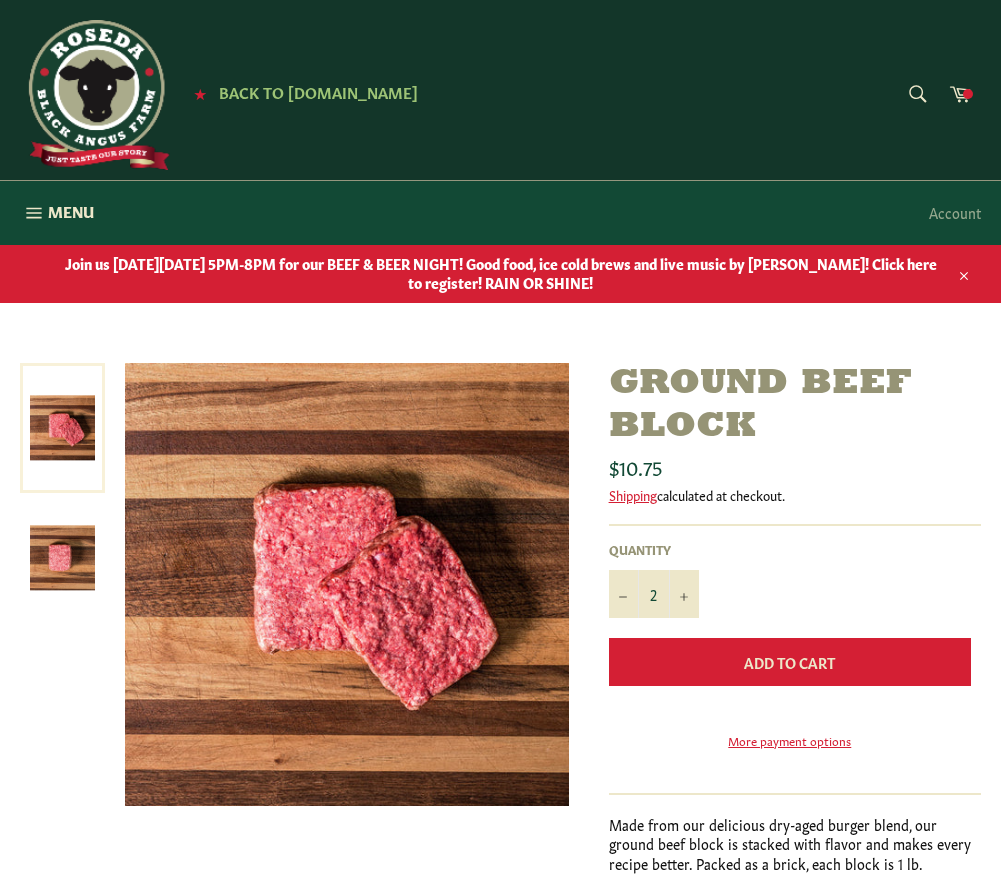 click on "Add to Cart" at bounding box center (789, 662) 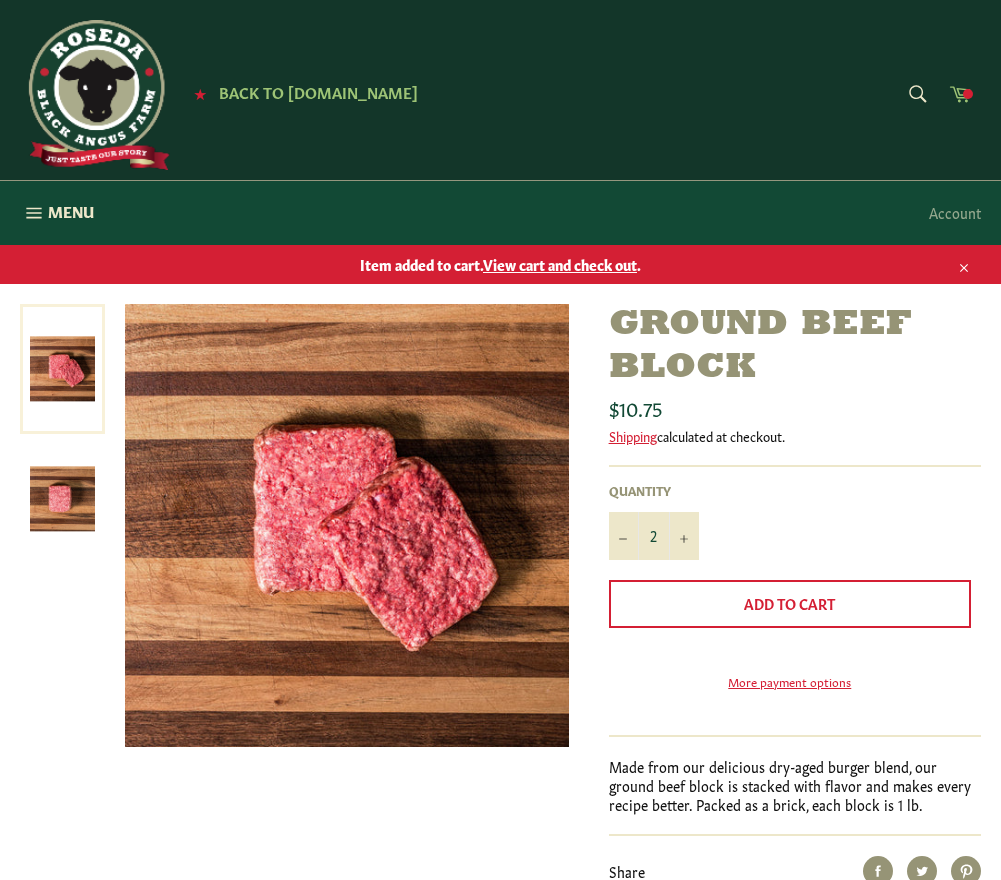 click at bounding box center [968, 94] 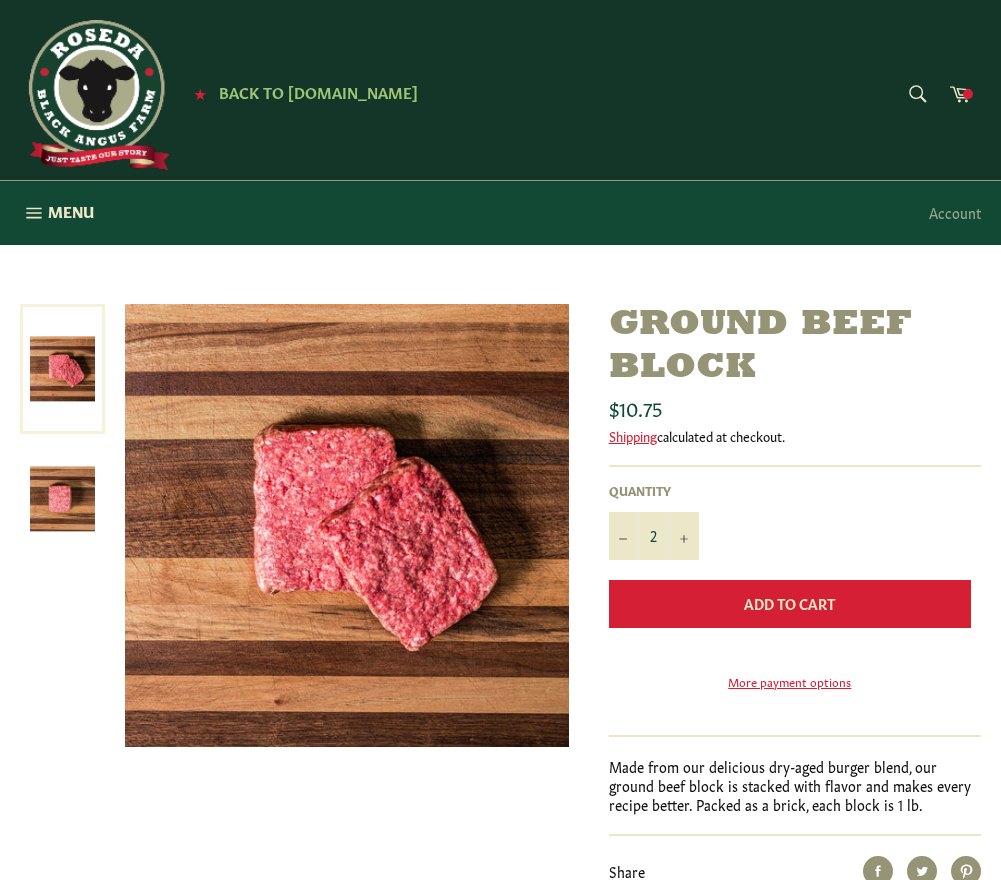 click on "Add to Cart" at bounding box center (789, 603) 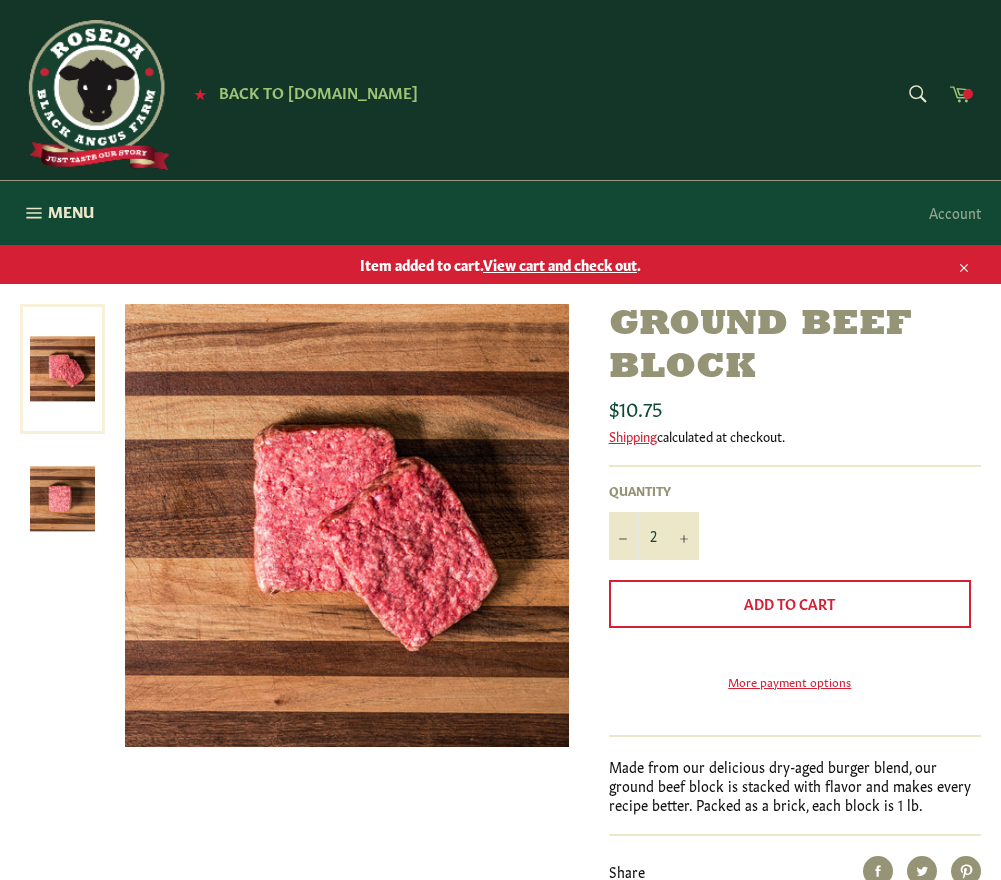 click at bounding box center [968, 94] 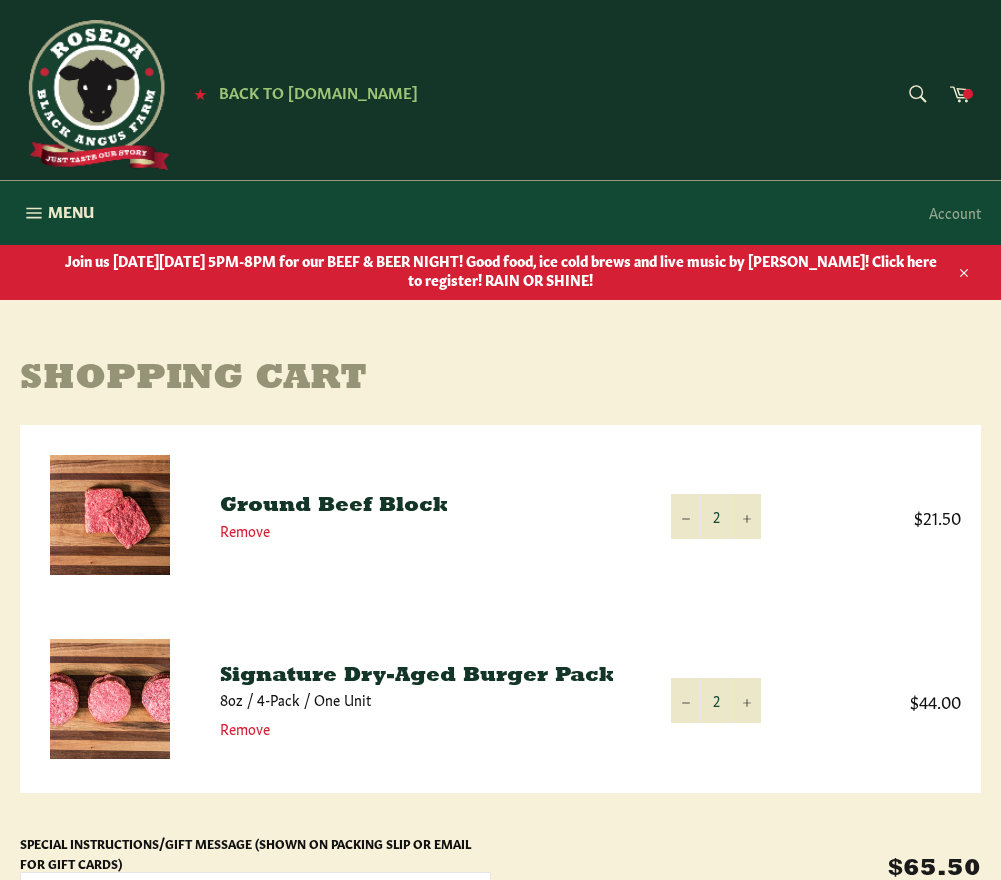 scroll, scrollTop: 0, scrollLeft: 0, axis: both 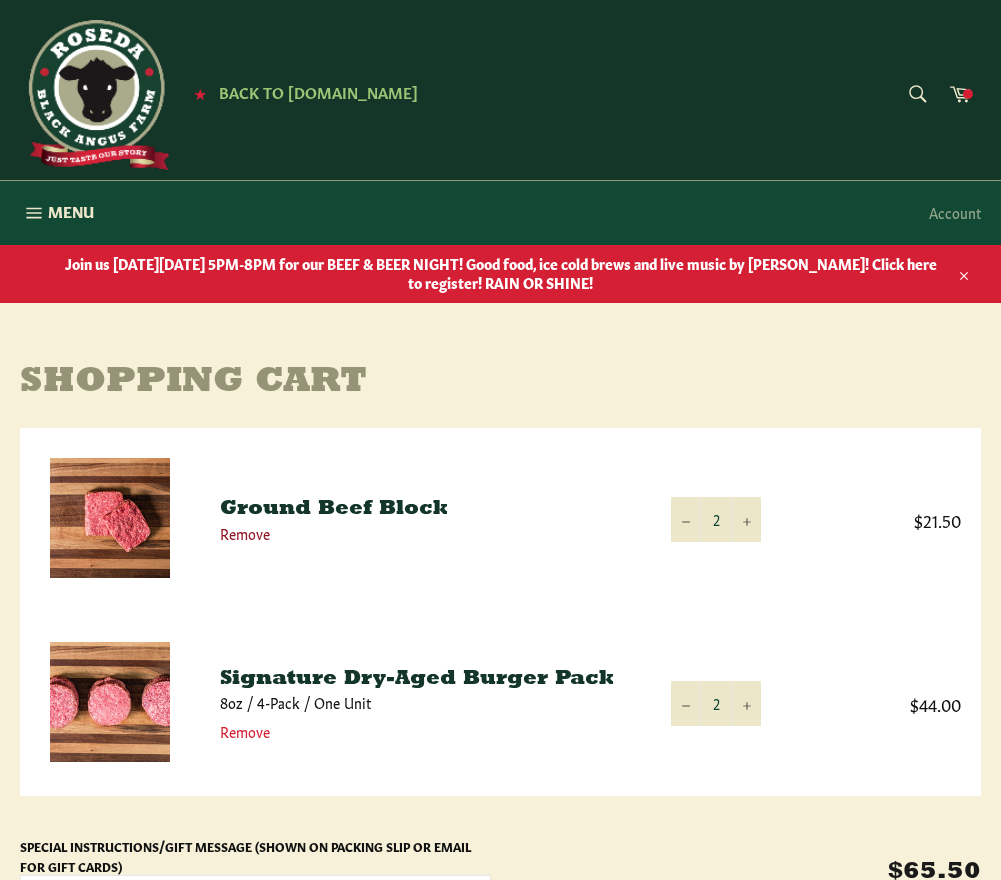 click on "Remove" at bounding box center [245, 533] 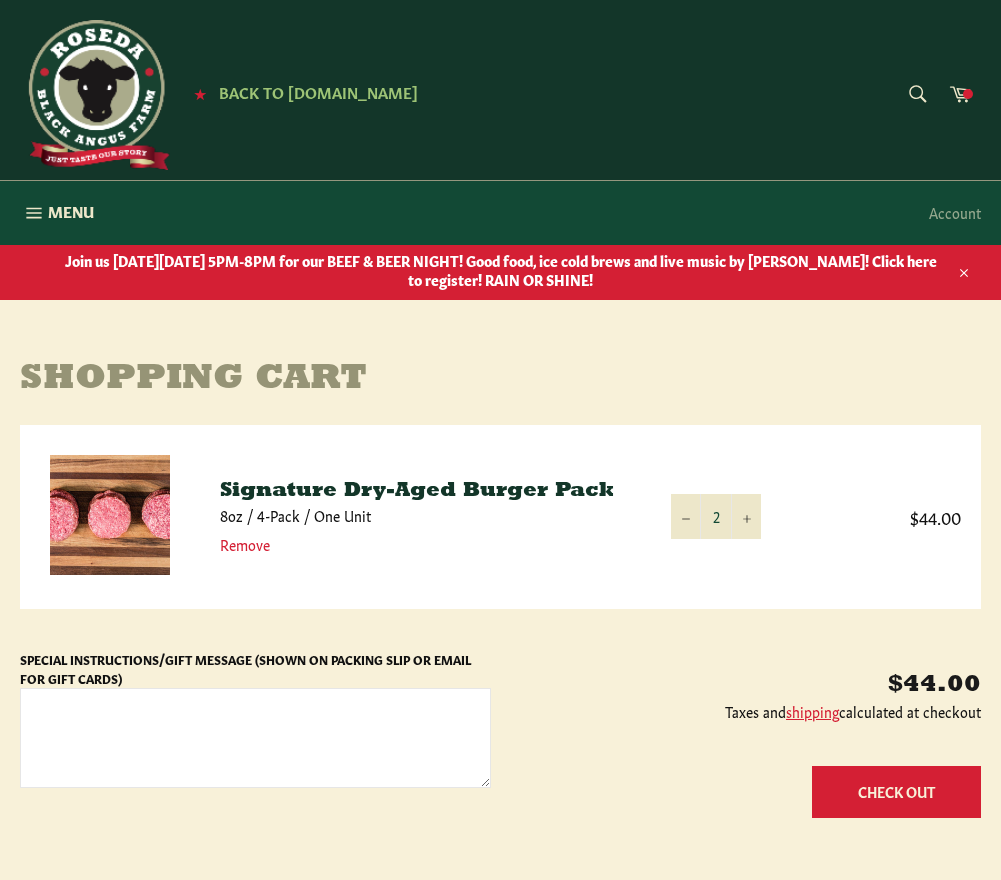 scroll, scrollTop: 0, scrollLeft: 0, axis: both 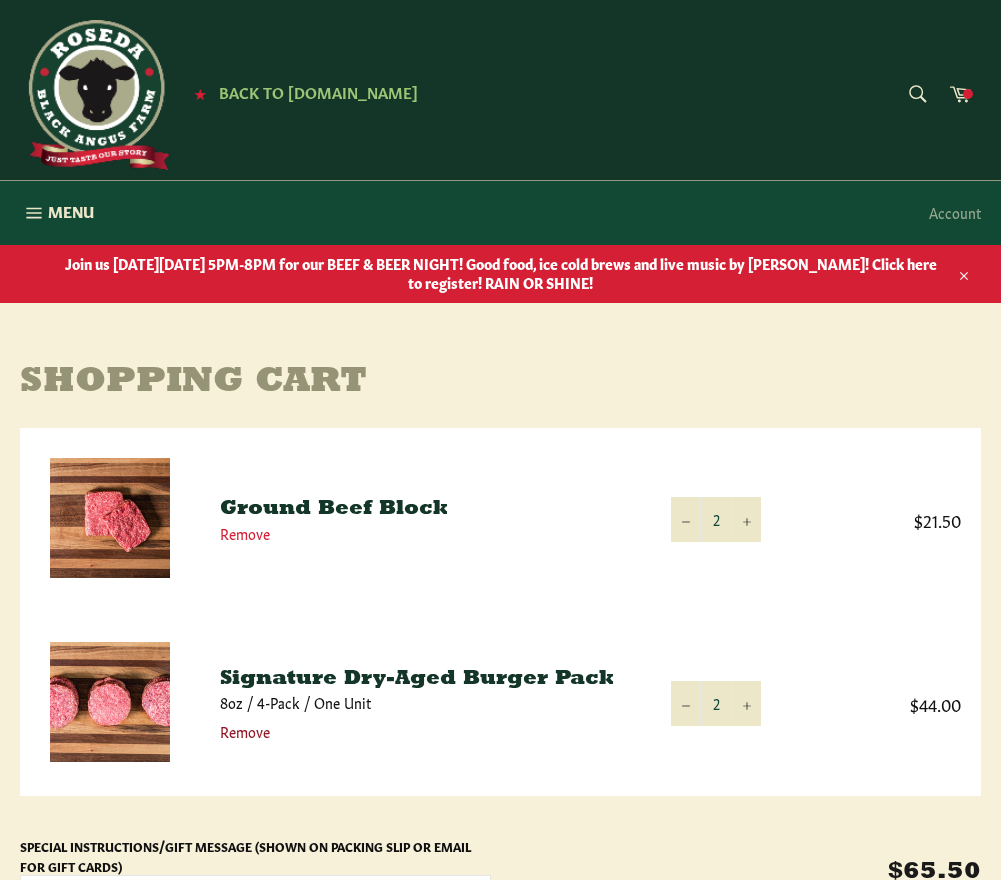 click on "Remove" at bounding box center [245, 731] 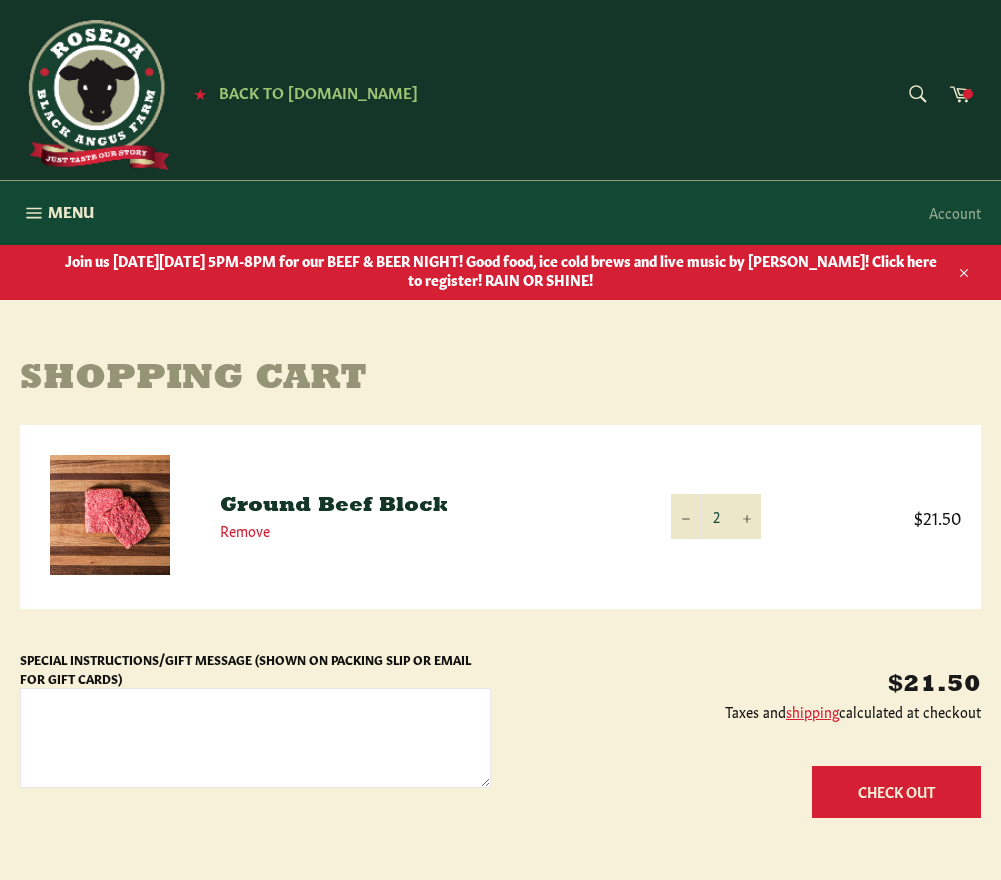 scroll, scrollTop: 0, scrollLeft: 0, axis: both 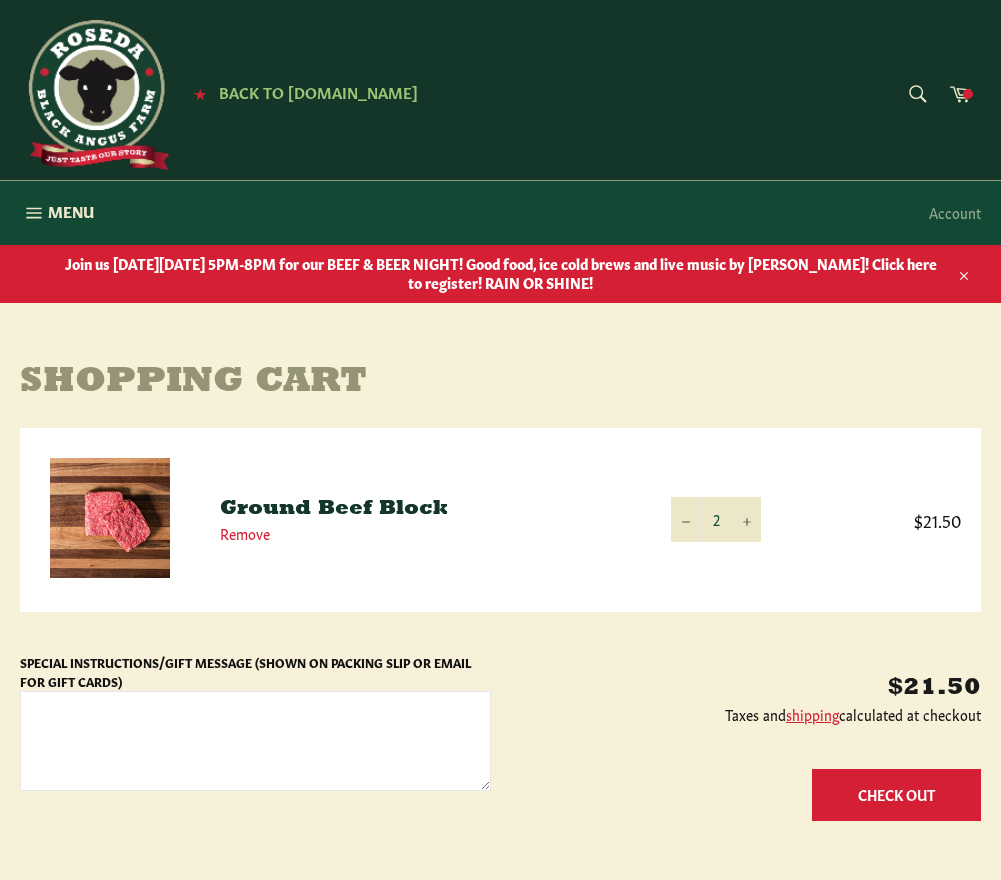 click on "Check Out" at bounding box center (896, 794) 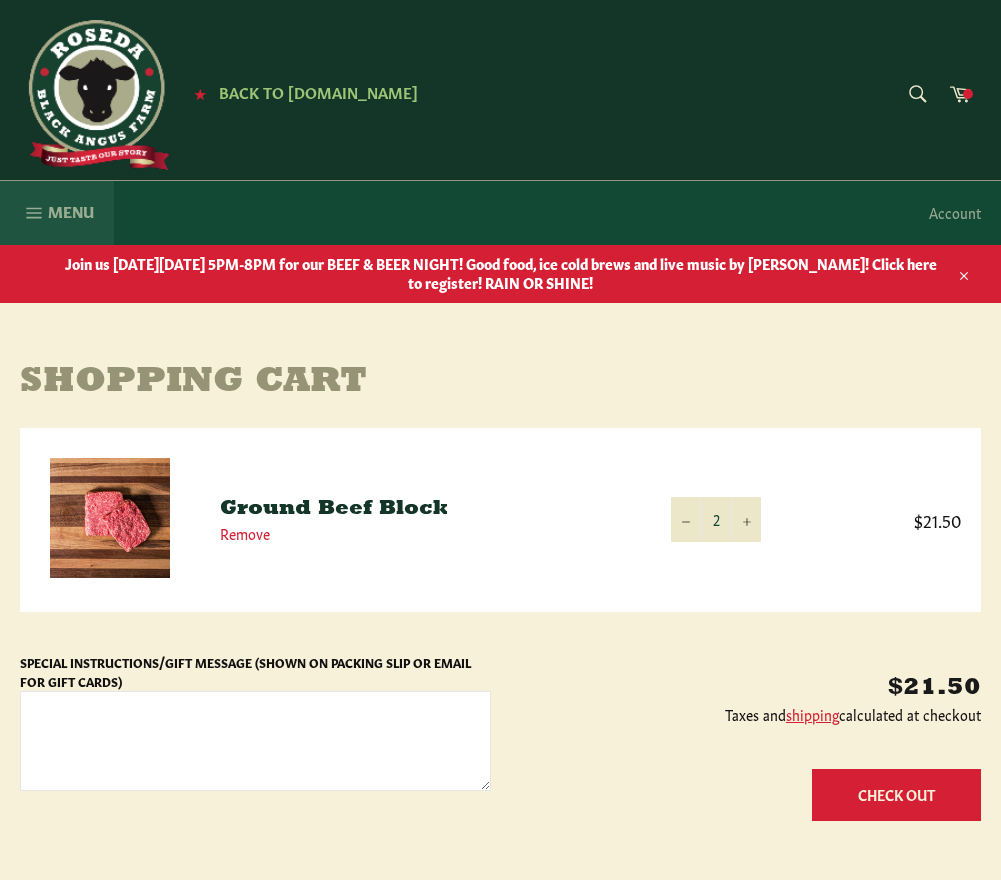 click on "Menu" at bounding box center (71, 211) 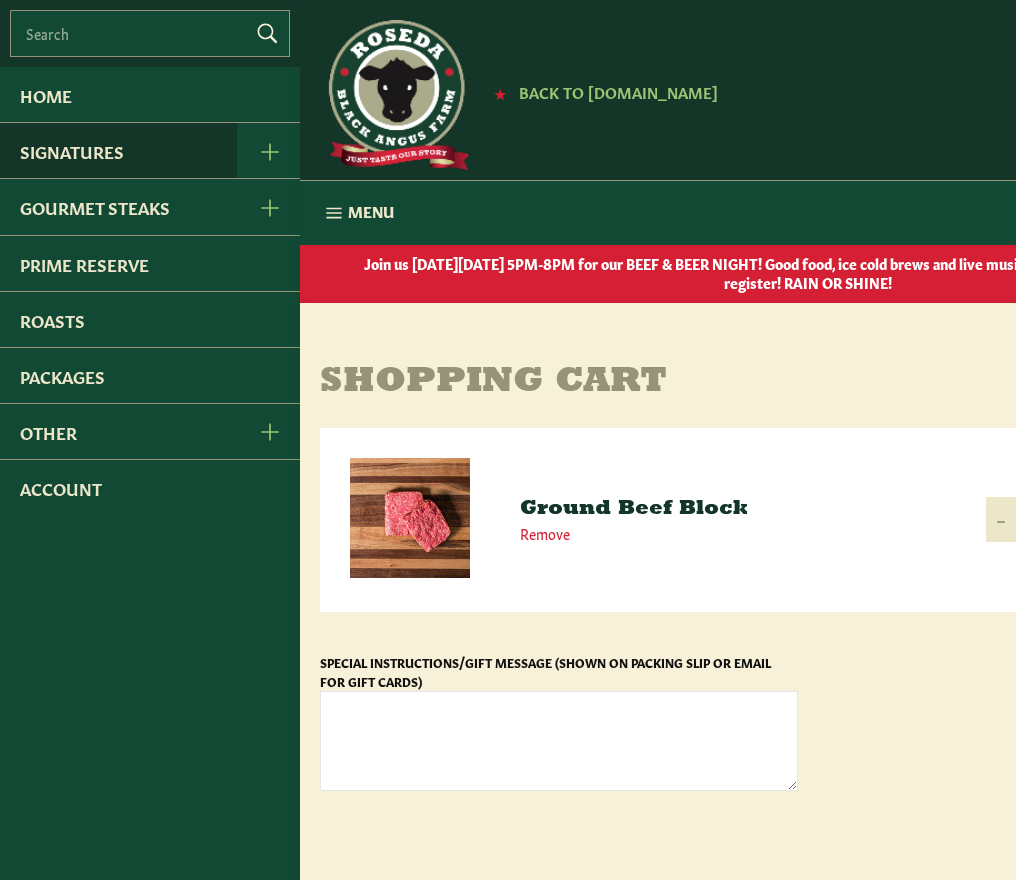 click on "Signatures" at bounding box center [118, 150] 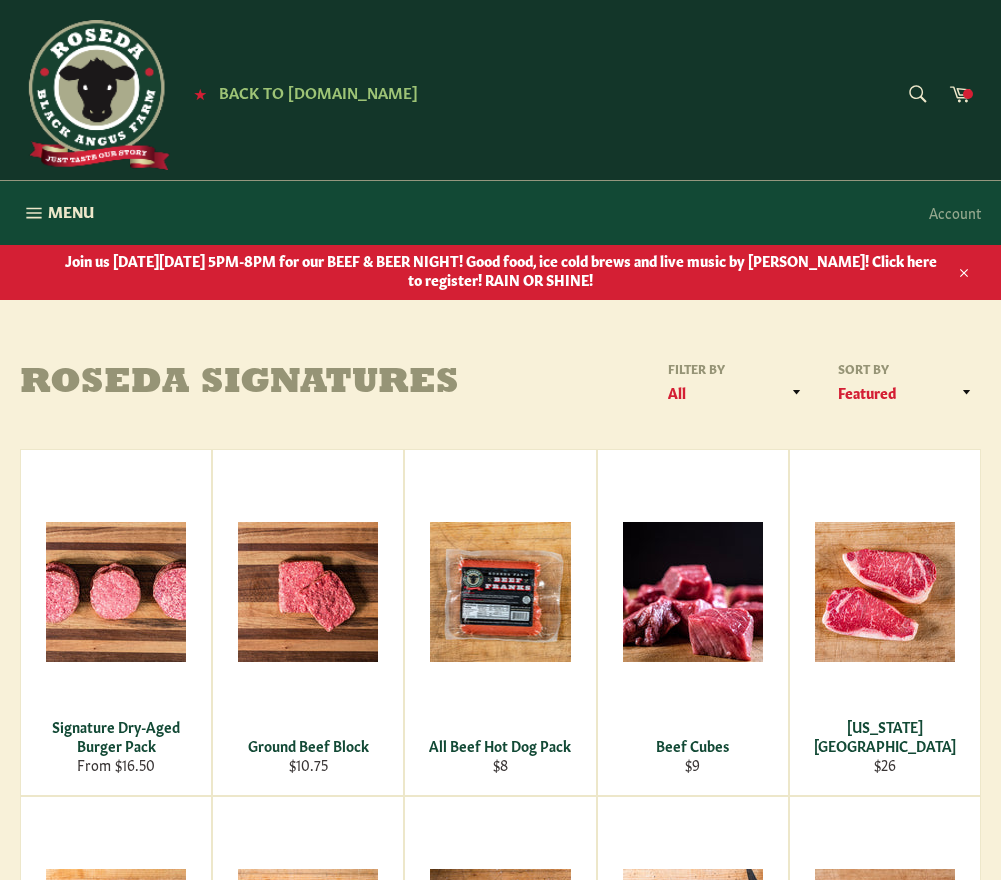 scroll, scrollTop: 0, scrollLeft: 0, axis: both 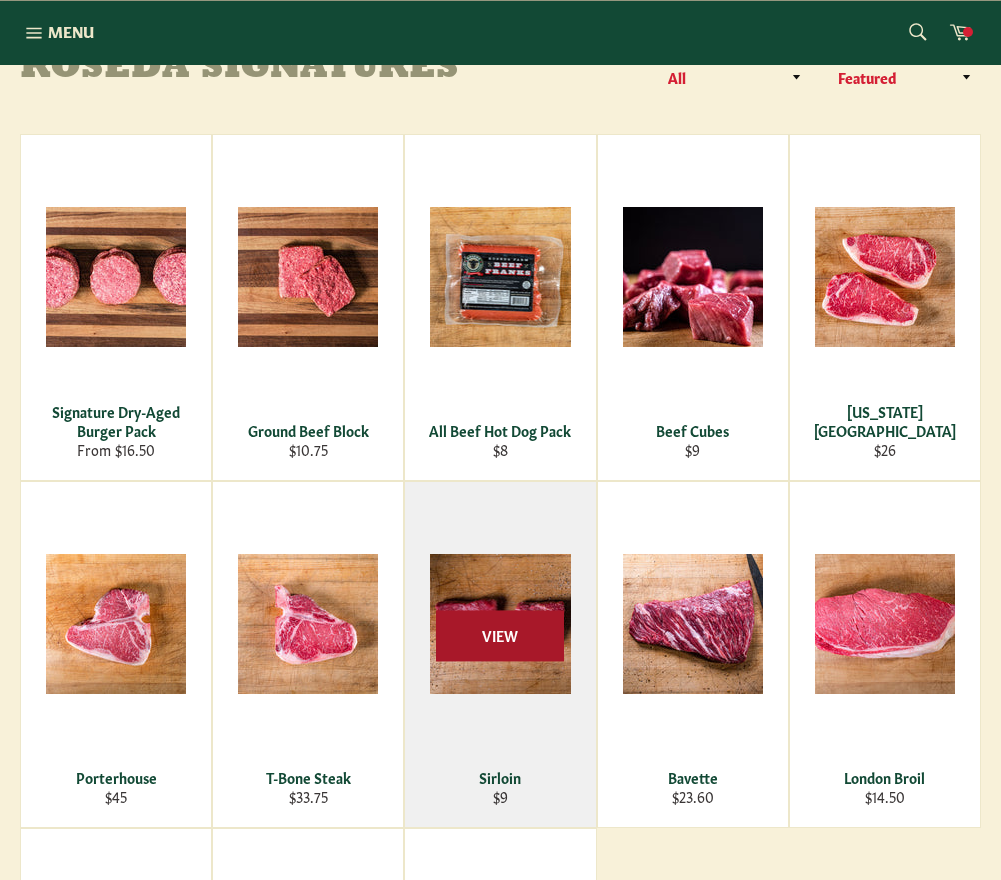 click on "View" at bounding box center (500, 636) 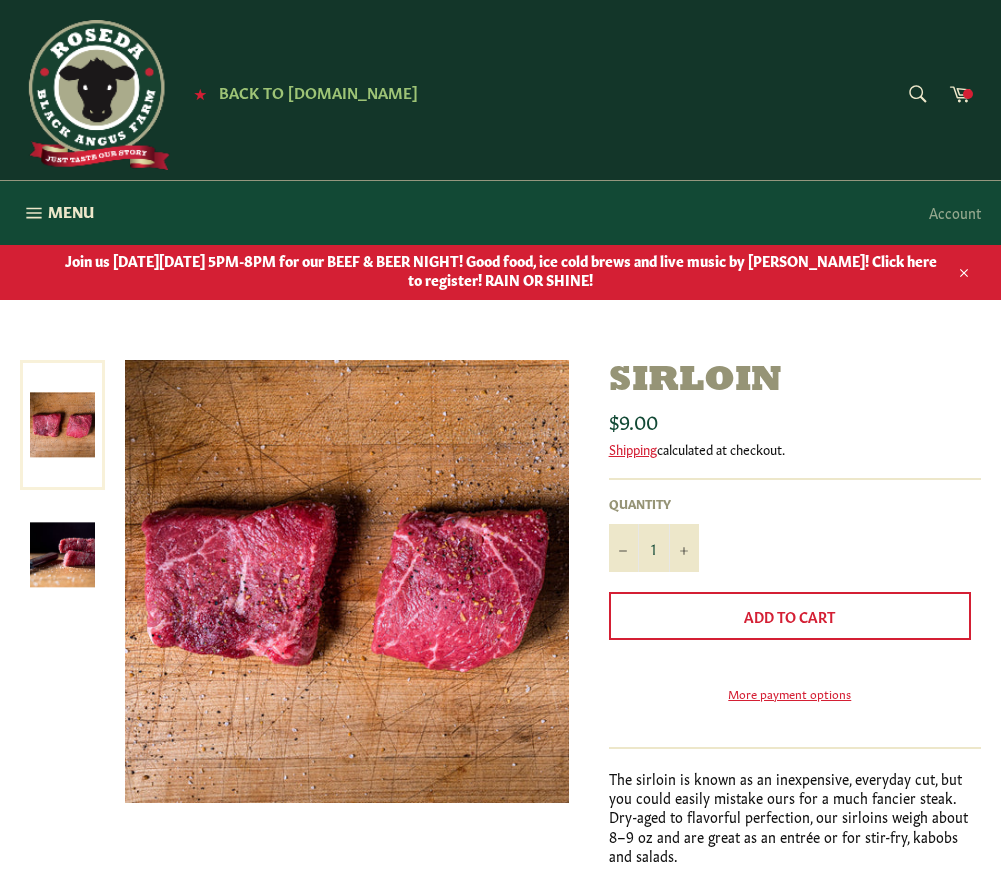 scroll, scrollTop: 0, scrollLeft: 0, axis: both 